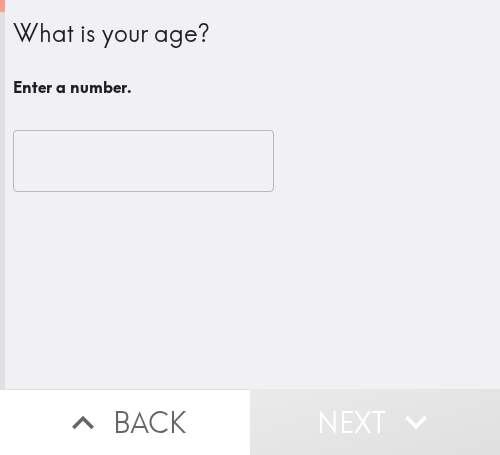 scroll, scrollTop: 0, scrollLeft: 0, axis: both 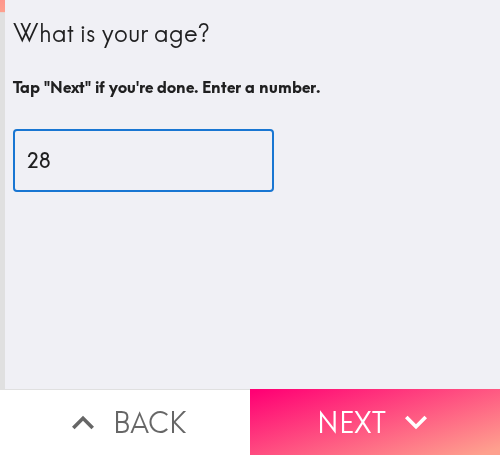 type on "28" 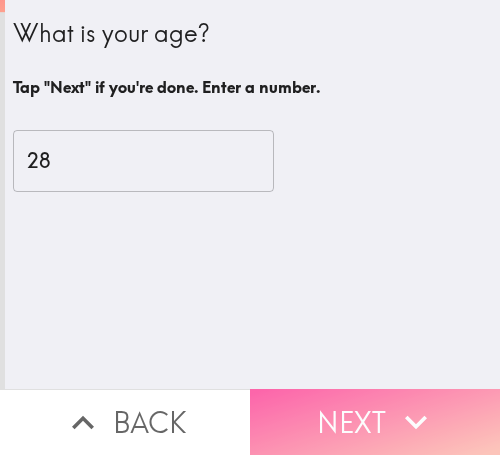 click 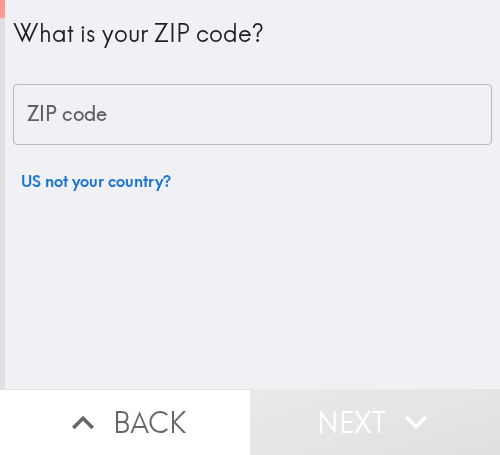 click on "ZIP code" at bounding box center [252, 115] 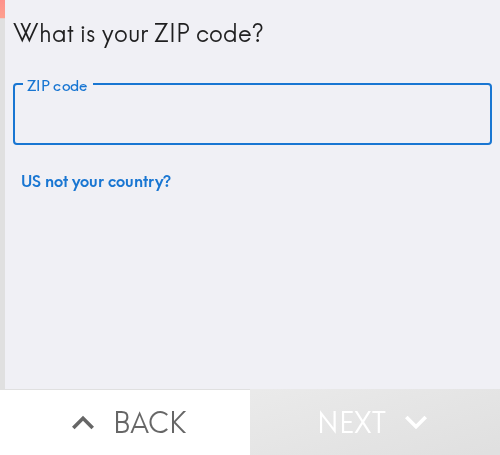 paste on "97501" 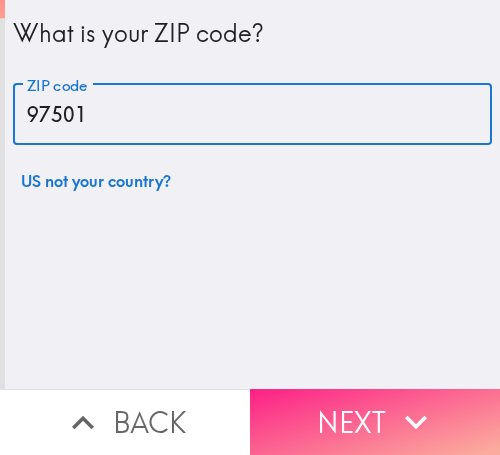 type on "97501" 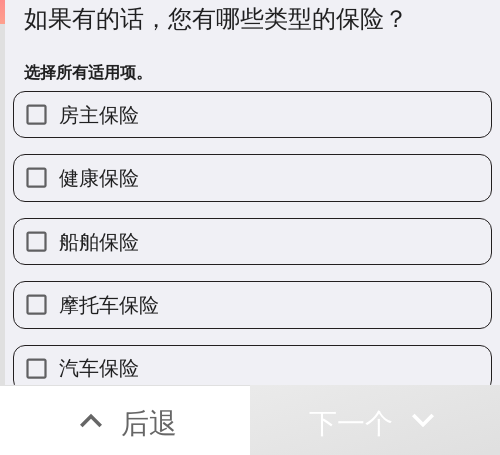 scroll, scrollTop: 0, scrollLeft: 0, axis: both 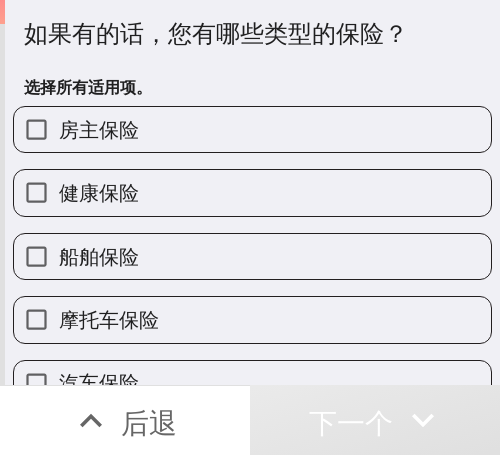 click on "房主保险" at bounding box center [252, 129] 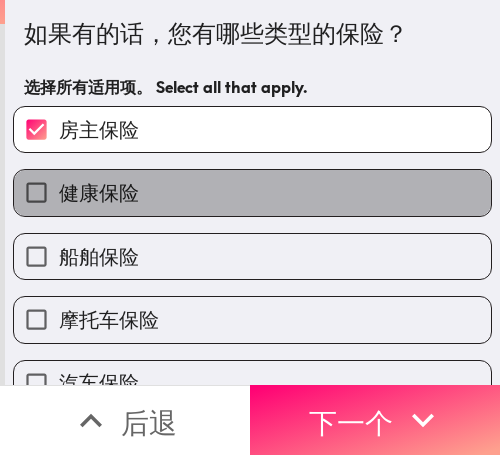 click on "健康保险" at bounding box center [252, 192] 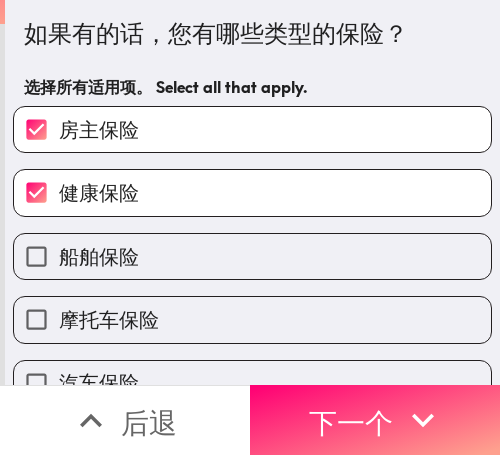 click on "船舶保险" at bounding box center [252, 256] 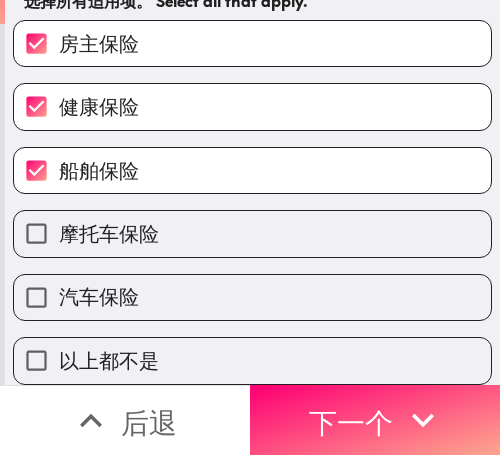 scroll, scrollTop: 101, scrollLeft: 0, axis: vertical 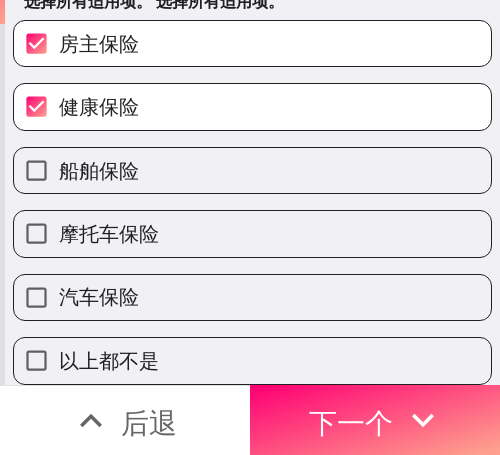 click on "汽车保险" at bounding box center [252, 297] 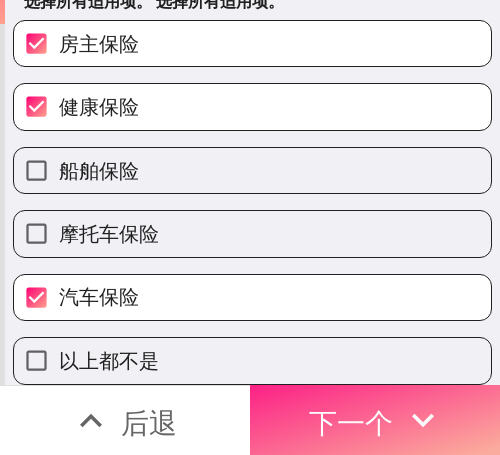 click on "下一个" at bounding box center [351, 420] 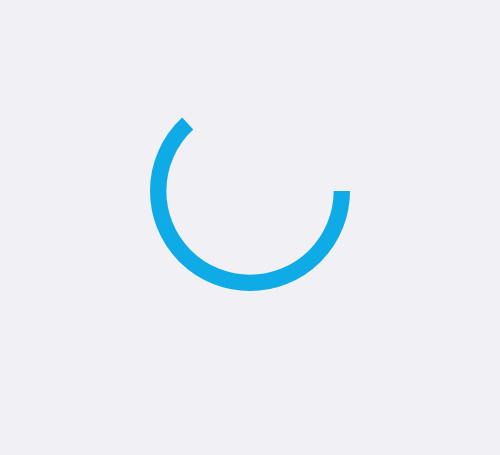 scroll, scrollTop: 0, scrollLeft: 0, axis: both 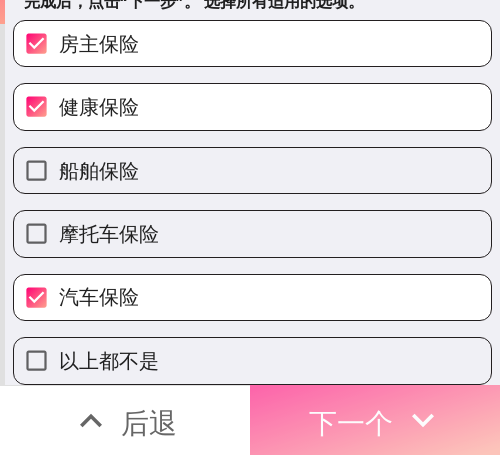 click on "下一个" at bounding box center (351, 422) 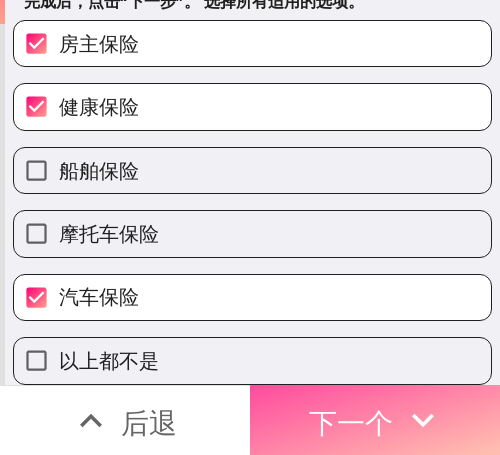 scroll, scrollTop: 0, scrollLeft: 0, axis: both 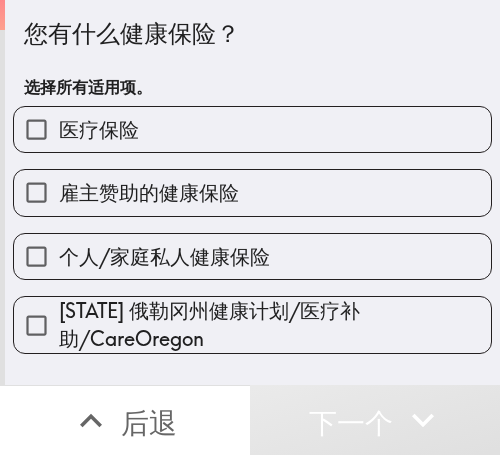 click on "医疗保险" at bounding box center [252, 129] 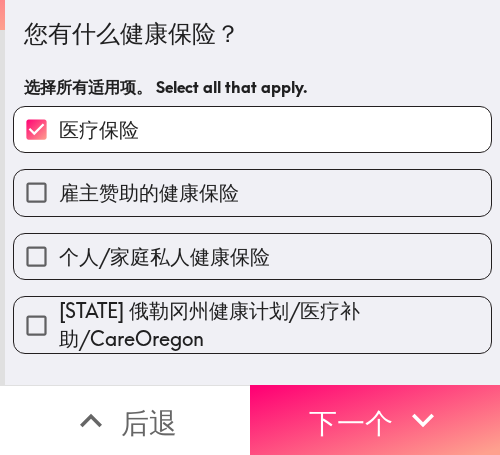 click on "个人/家庭私人健康保险" at bounding box center [252, 256] 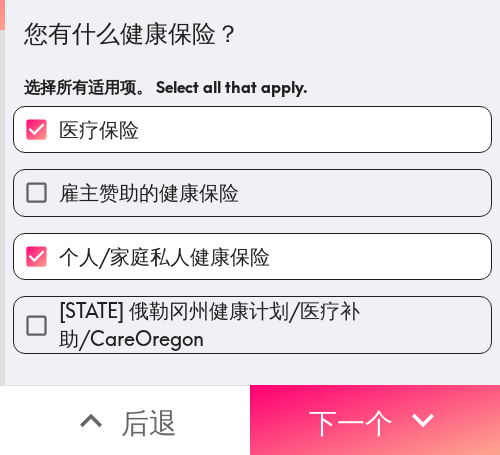 click on "医疗保险" at bounding box center (252, 129) 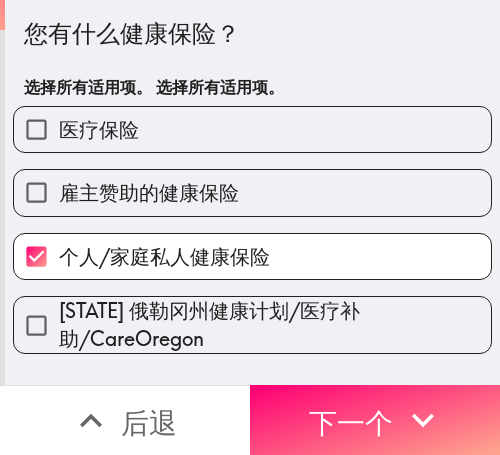 click on "雇主赞助的健康保险" at bounding box center (252, 192) 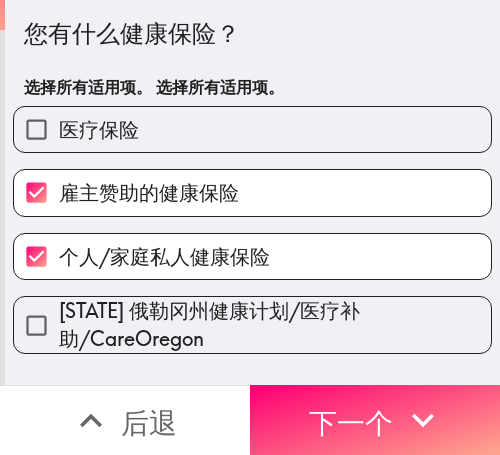 click on "个人/家庭私人健康保险" at bounding box center [252, 256] 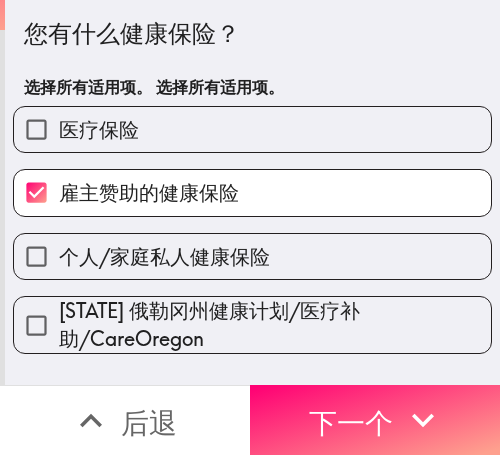 click on "您有什么健康保险？" at bounding box center [252, 34] 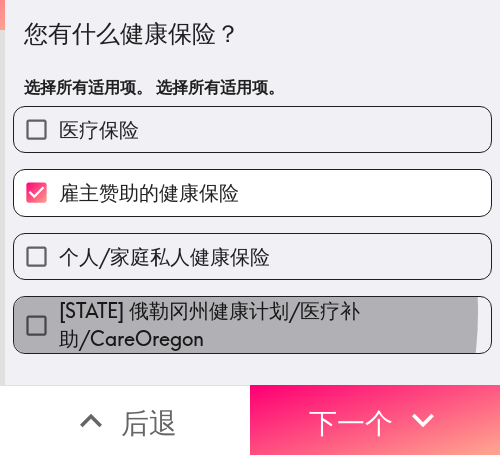drag, startPoint x: 131, startPoint y: 312, endPoint x: 238, endPoint y: 321, distance: 107.37784 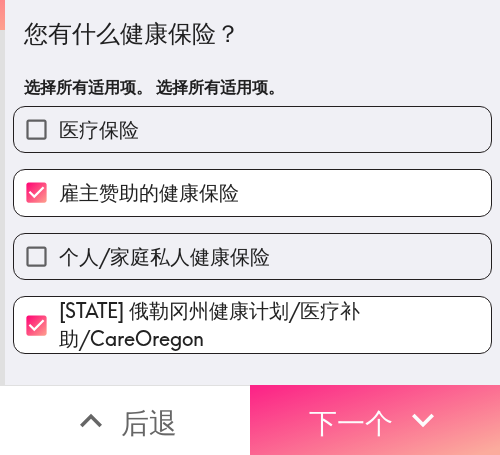 click on "下一个" at bounding box center [375, 420] 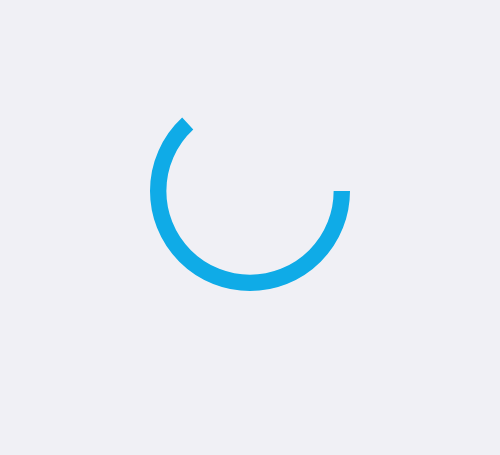 scroll, scrollTop: 0, scrollLeft: 0, axis: both 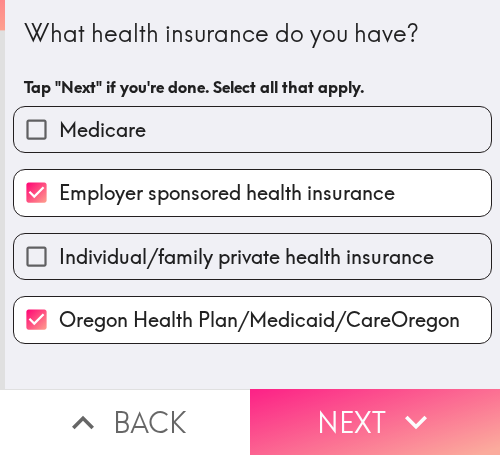 click 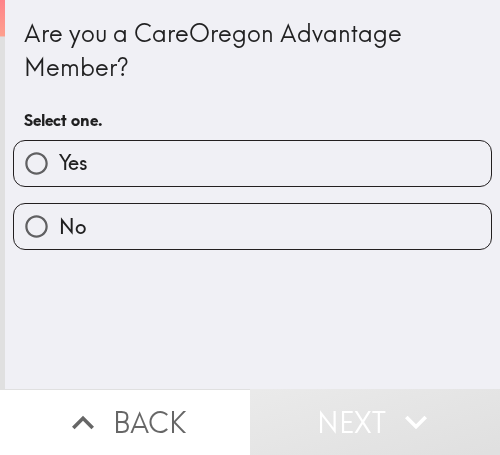 type 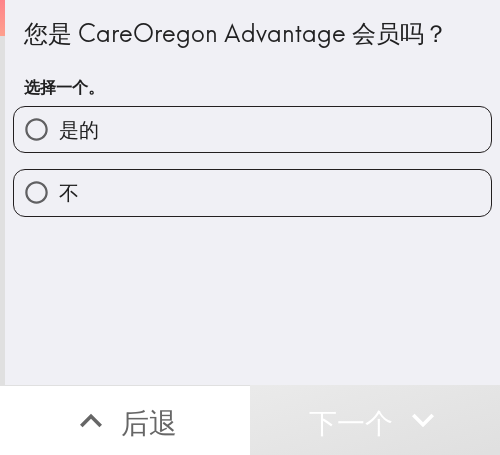 drag, startPoint x: 13, startPoint y: 28, endPoint x: 29, endPoint y: 30, distance: 16.124516 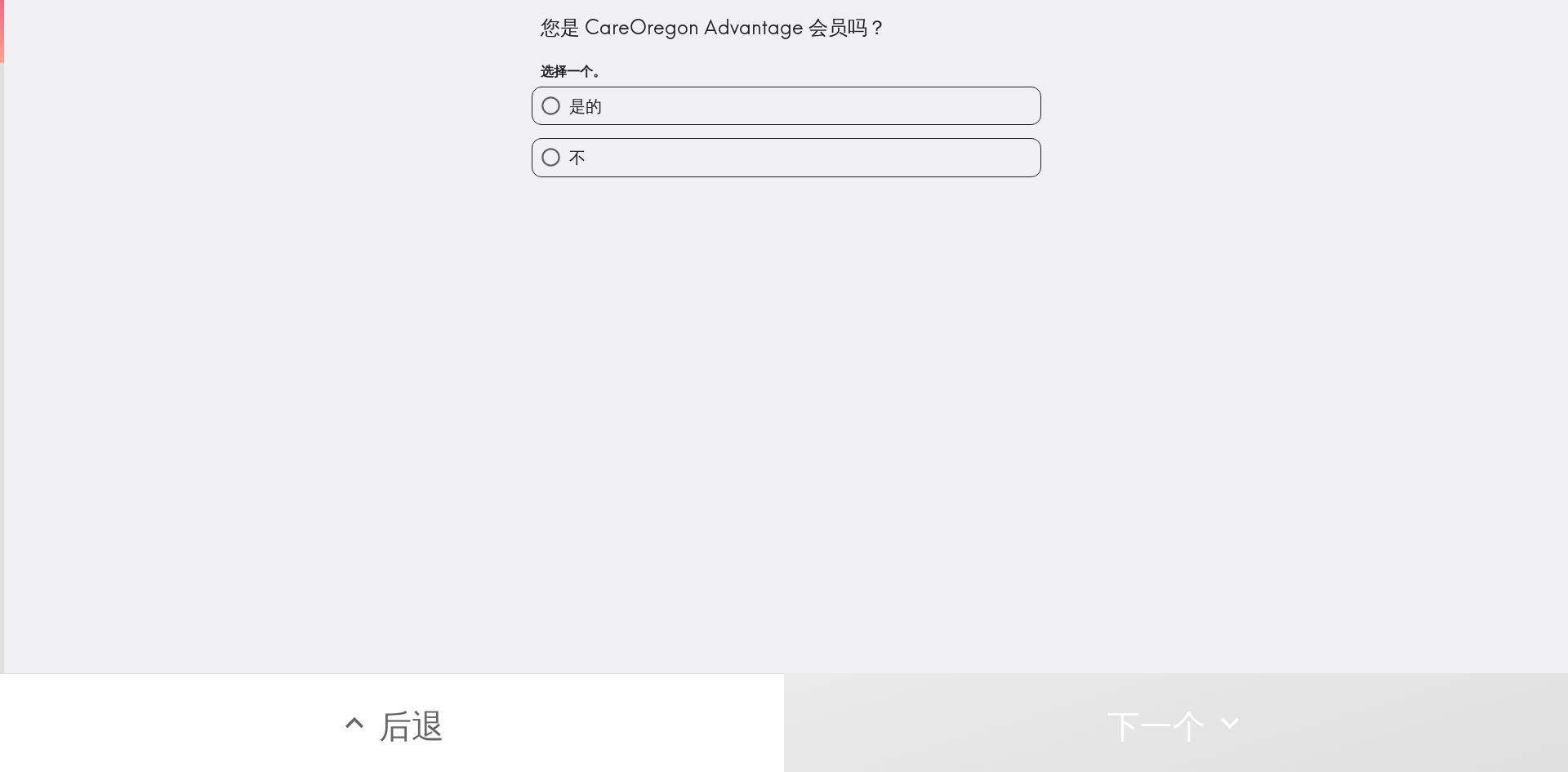 drag, startPoint x: 574, startPoint y: 25, endPoint x: 765, endPoint y: 29, distance: 191.0419 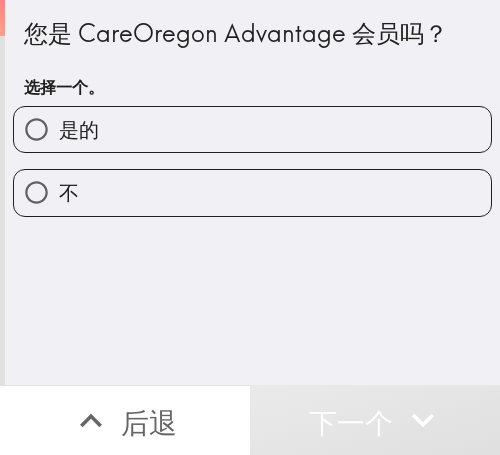 click on "是的" at bounding box center (252, 129) 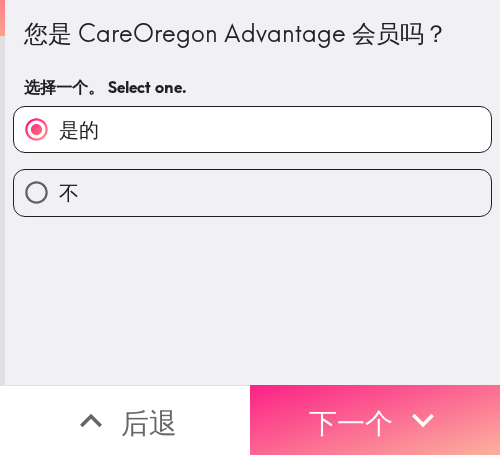 click 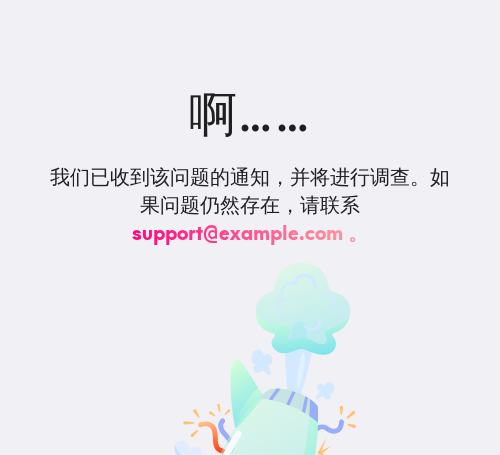 click on "啊……" at bounding box center (250, 113) 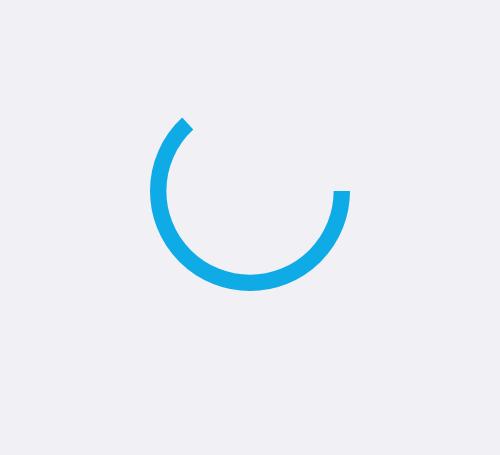scroll, scrollTop: 0, scrollLeft: 0, axis: both 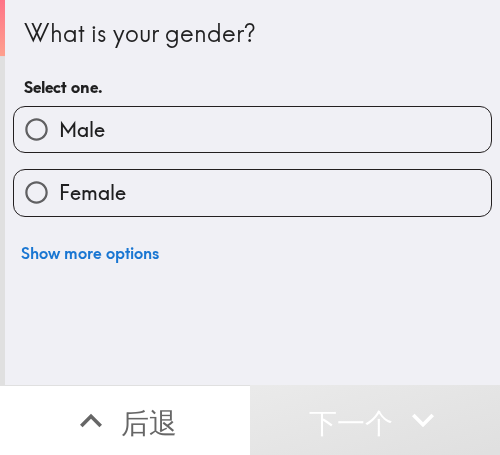 type 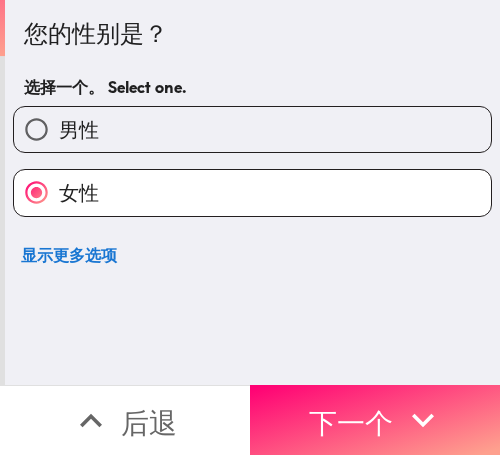 click on "男性" at bounding box center (252, 129) 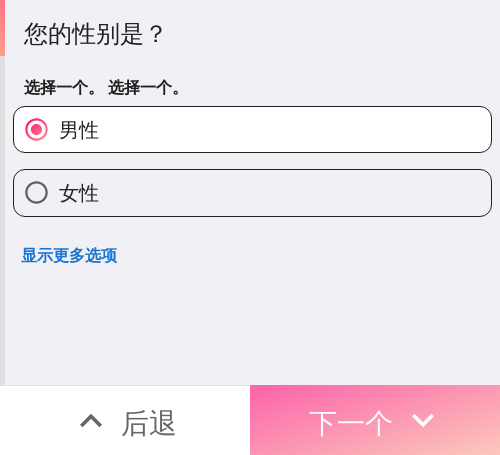 click 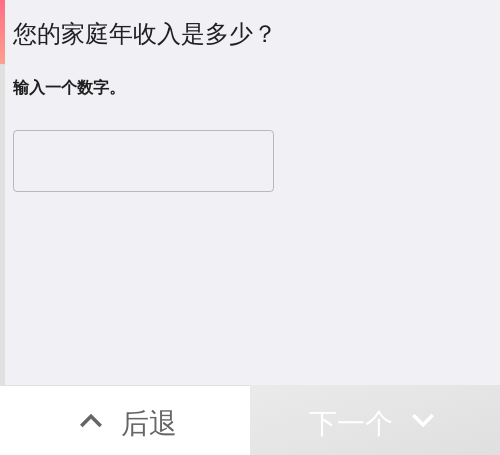 click at bounding box center [143, 161] 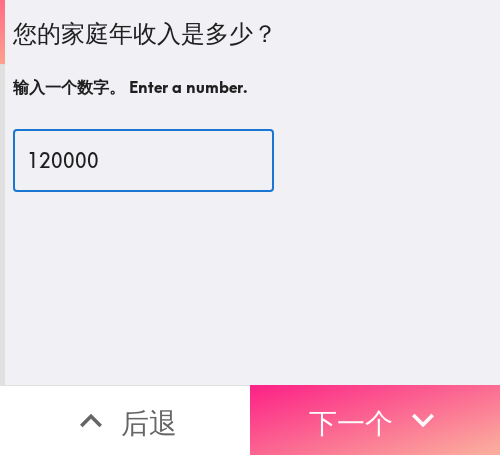 type on "120000" 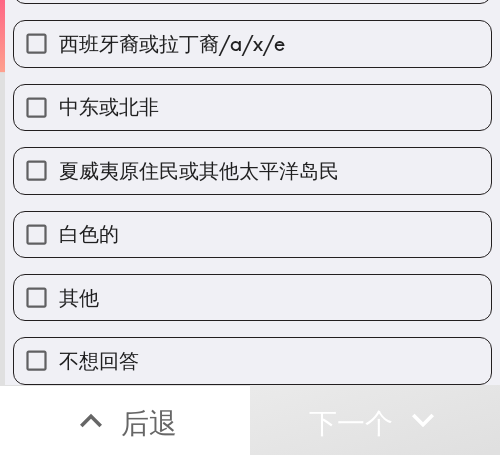scroll, scrollTop: 291, scrollLeft: 0, axis: vertical 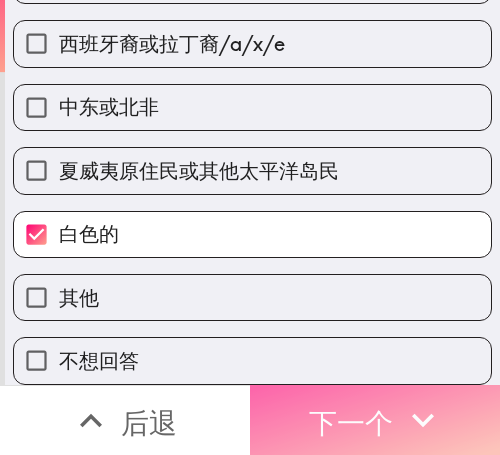 click on "下一个" at bounding box center (375, 420) 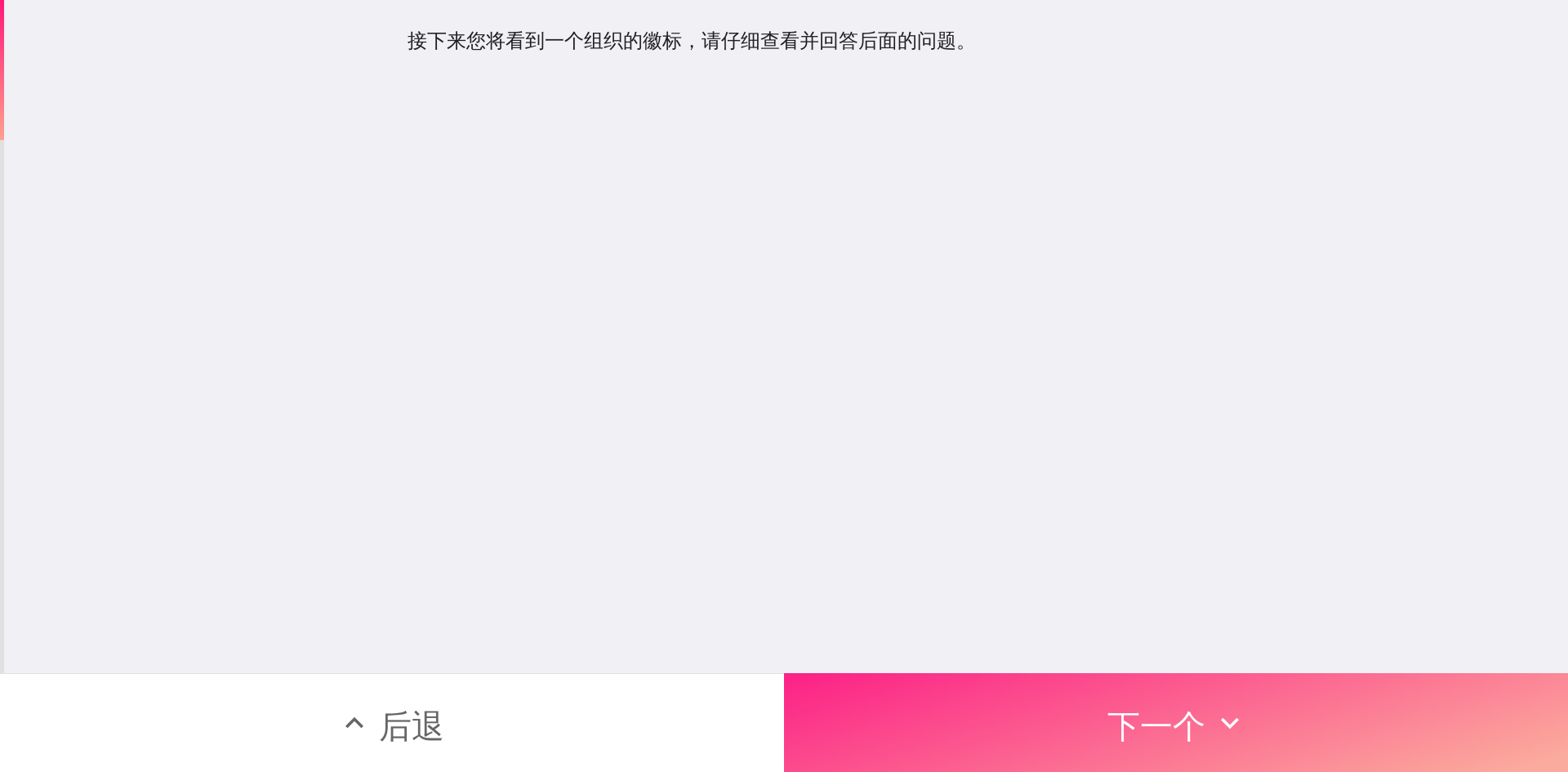click on "下一个" at bounding box center (1156, 725) 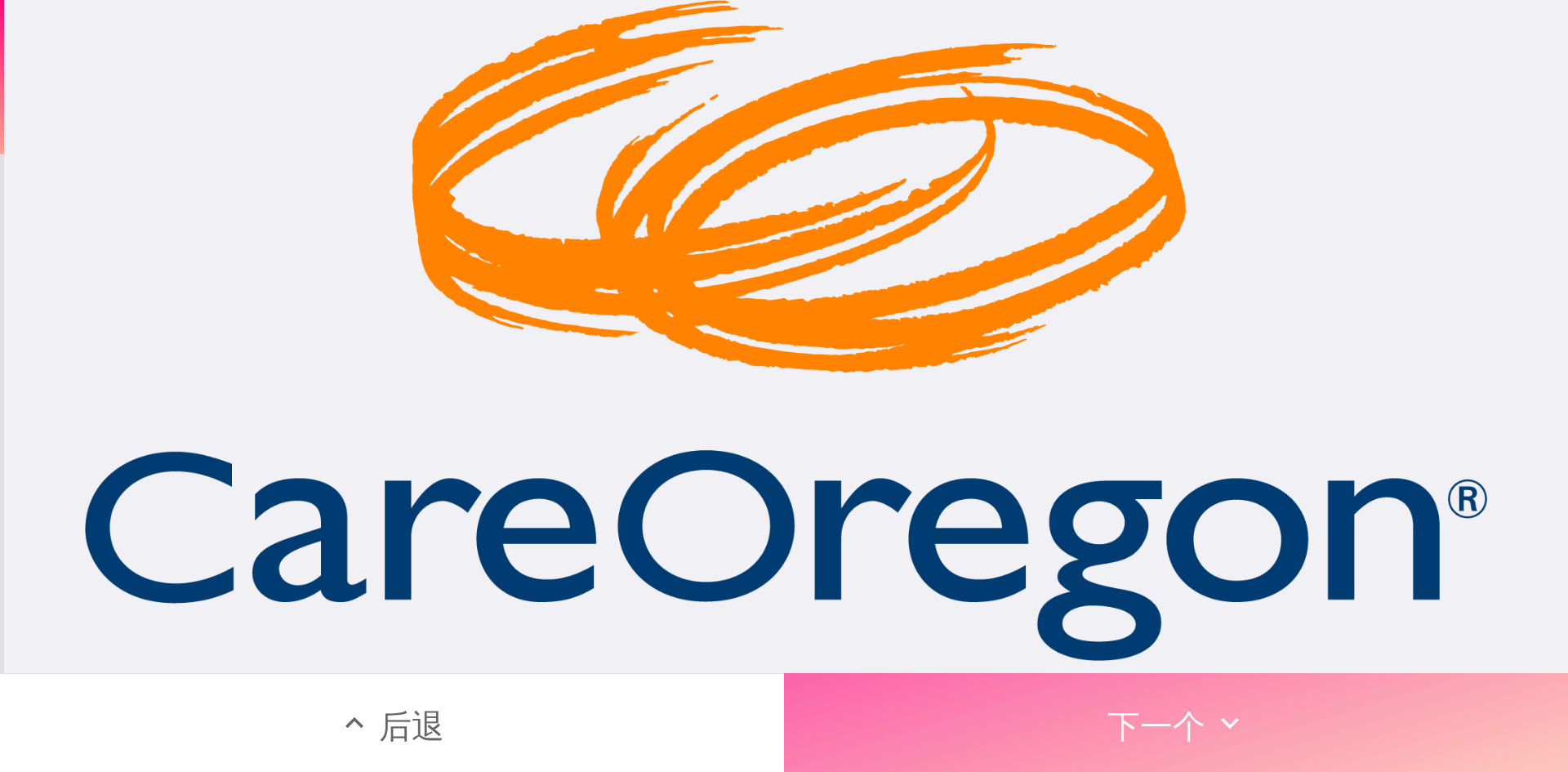click on "下一个" at bounding box center (1176, 722) 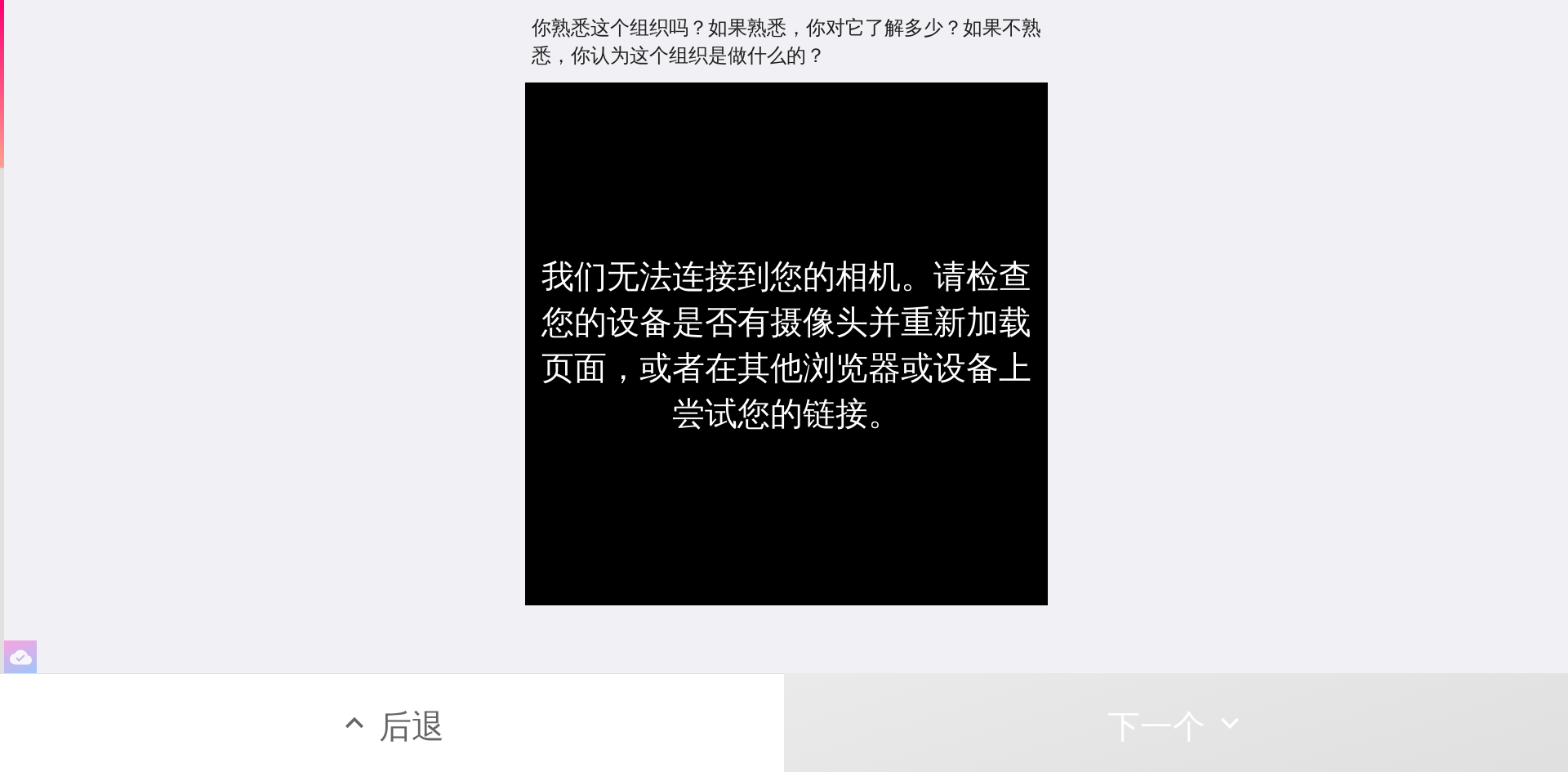 click on "我们无法连接到您的相机。请检查您的设备是否有摄像头并重新加载页面，或者在其他浏览器或设备上尝试您的链接。" at bounding box center (786, 344) 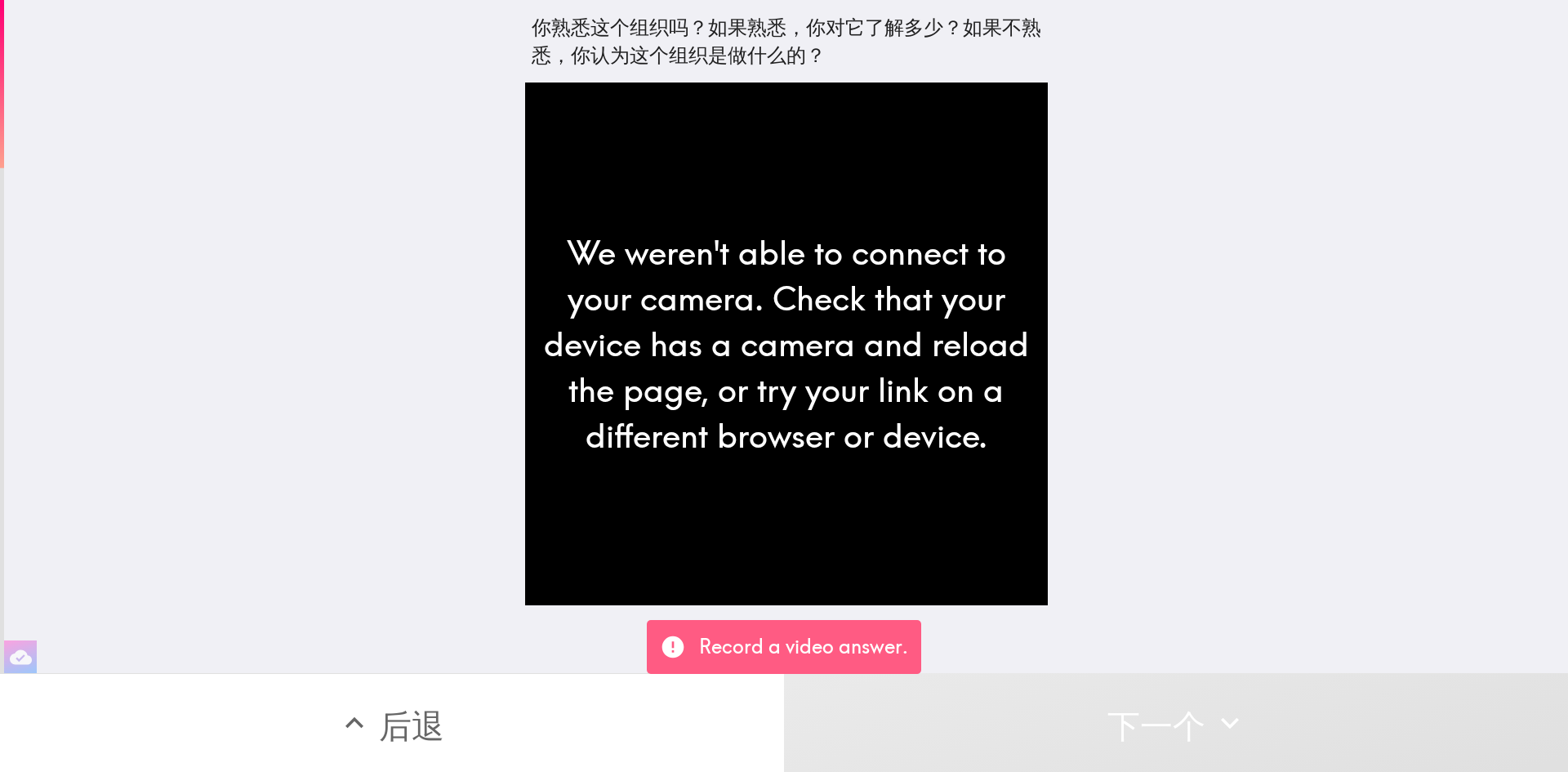 click on "Record a video answer." at bounding box center [804, 647] 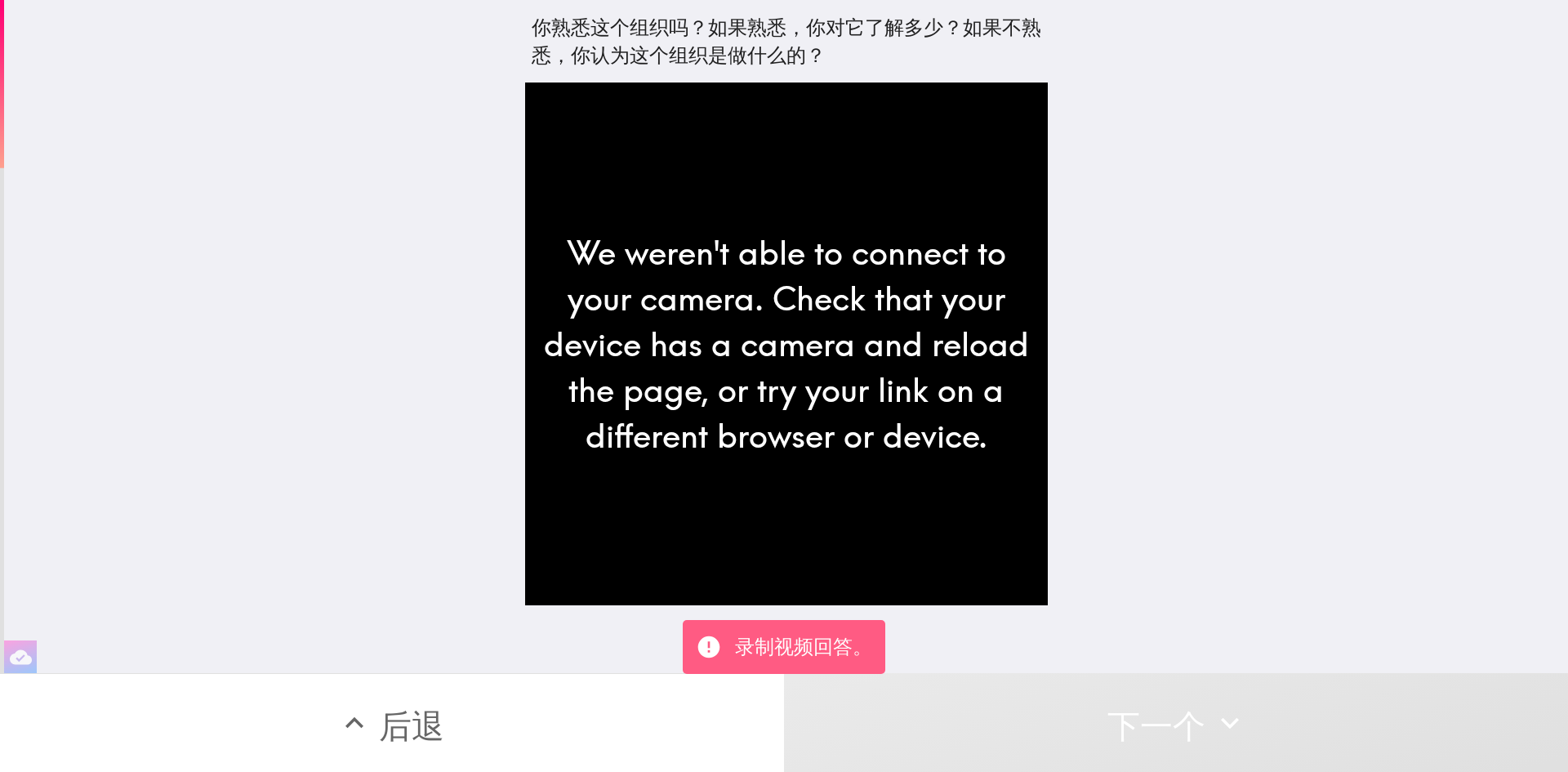 click on "录制视频回答。" at bounding box center (804, 647) 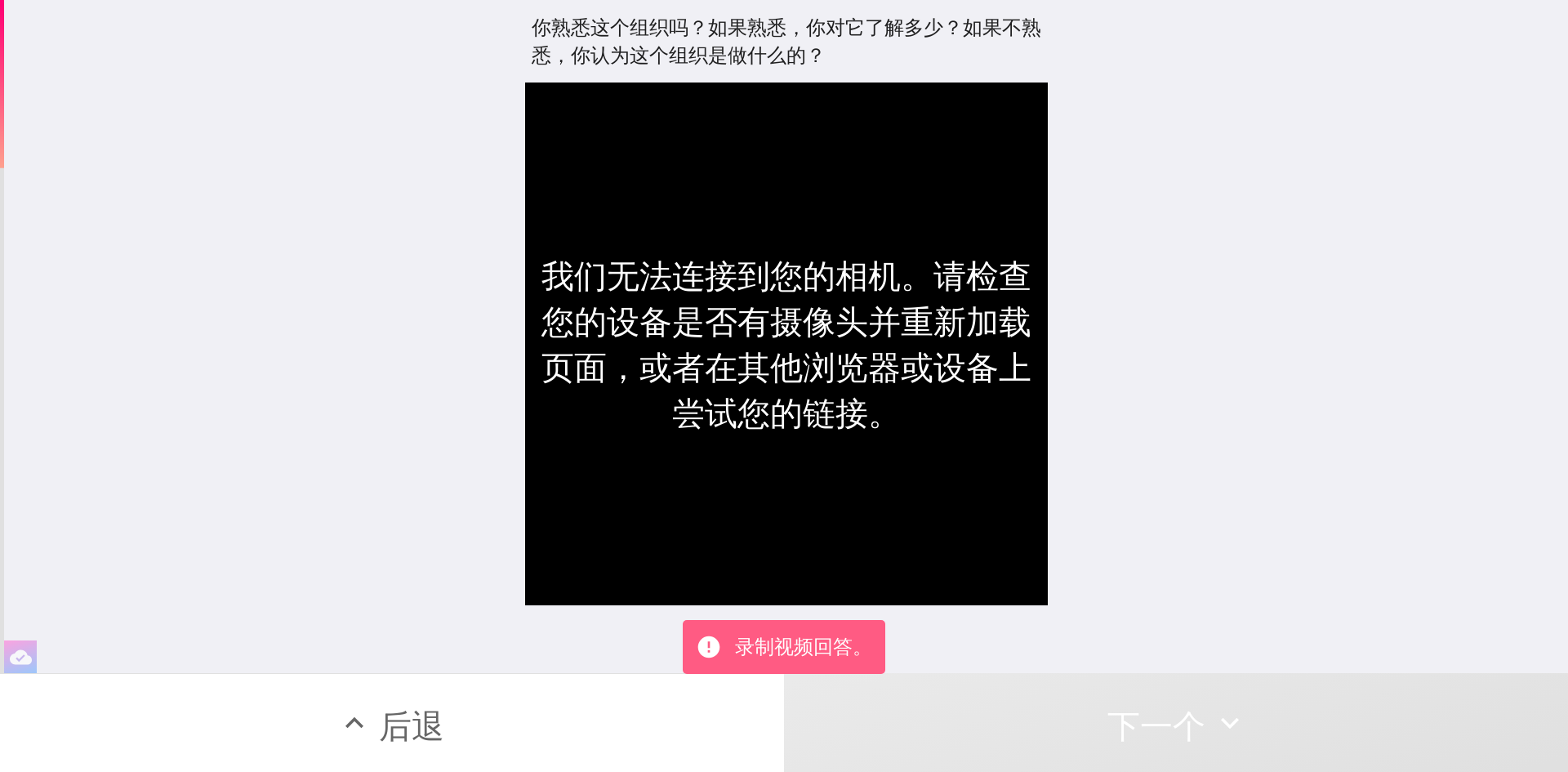 click on "我们无法连接到您的相机。请检查您的设备是否有摄像头并重新加载页面，或者在其他浏览器或设备上尝试您的链接。" at bounding box center (786, 344) 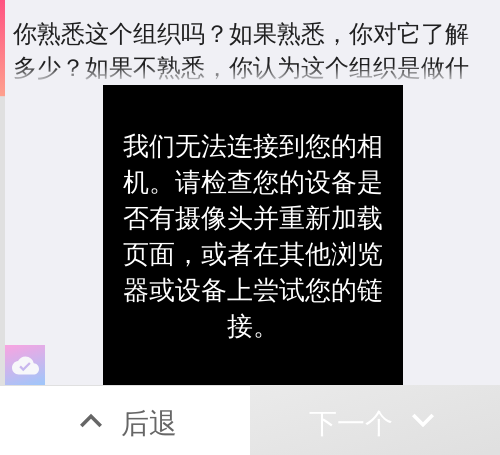 click on "我们无法连接到您的相机。请检查您的设备是否有摄像头并重新加载页面，或者在其他浏览器或设备上尝试您的链接。" at bounding box center [252, 235] 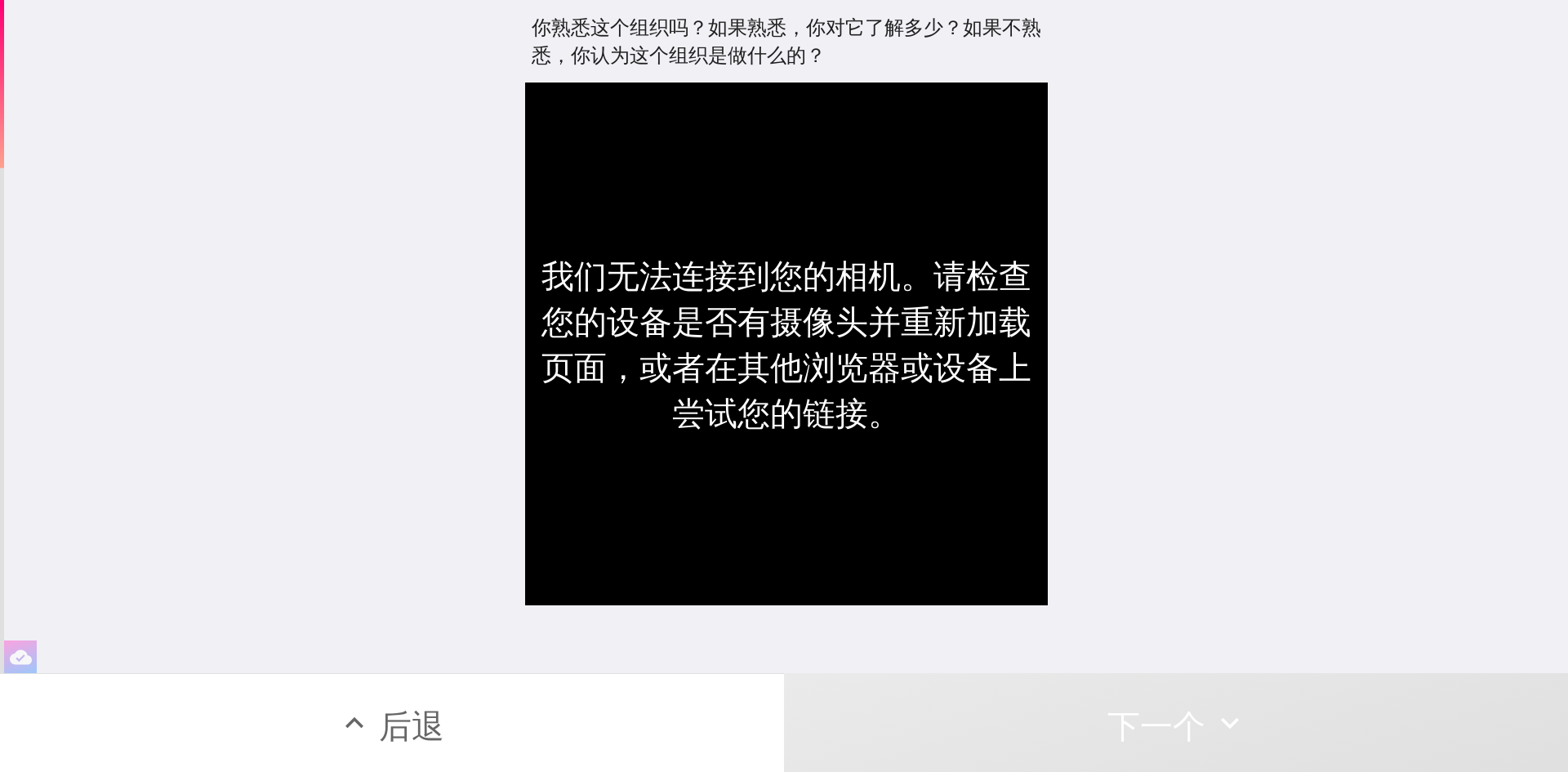 click on "后退" at bounding box center [412, 725] 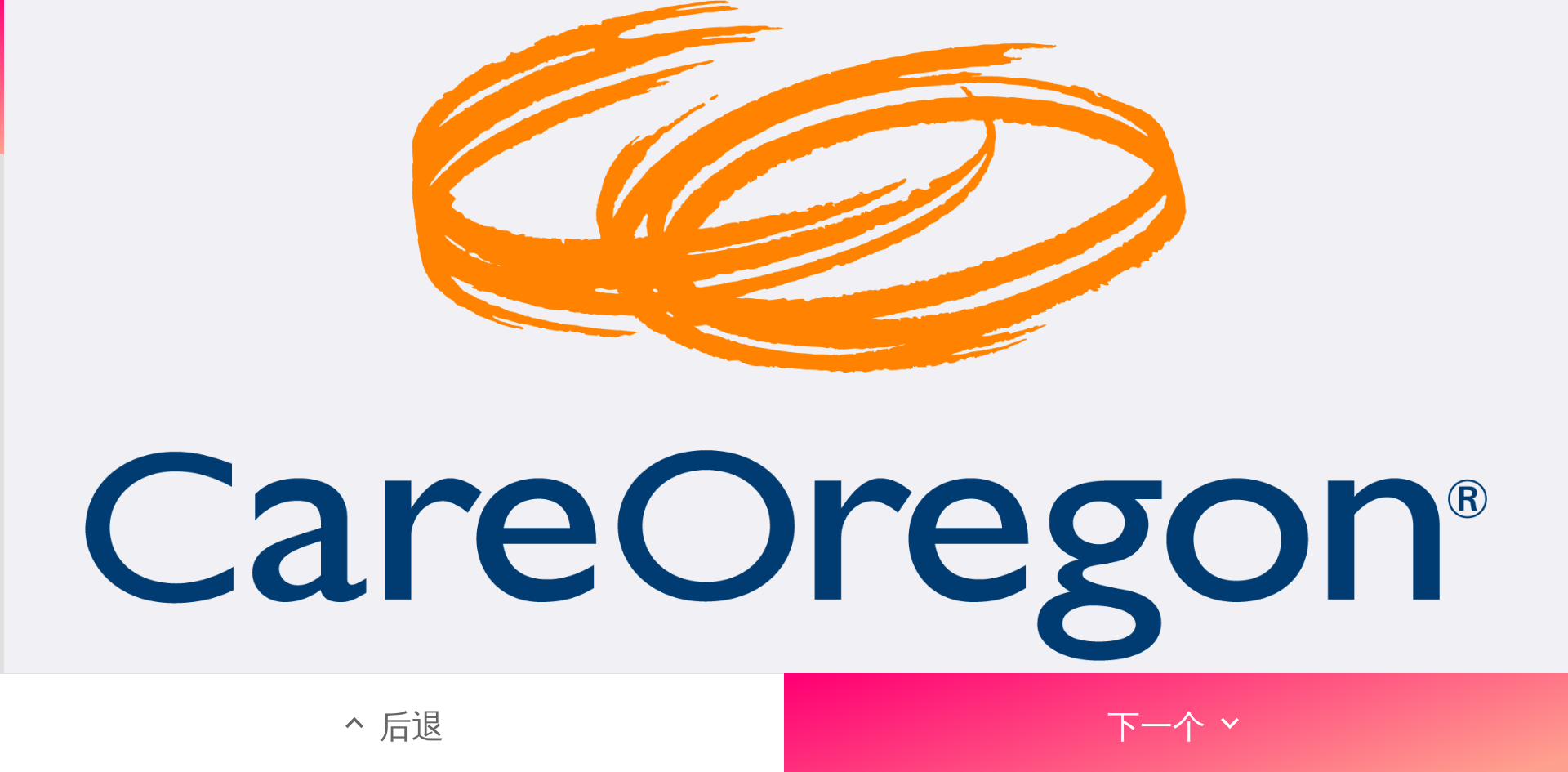 click on "后退" at bounding box center [392, 722] 